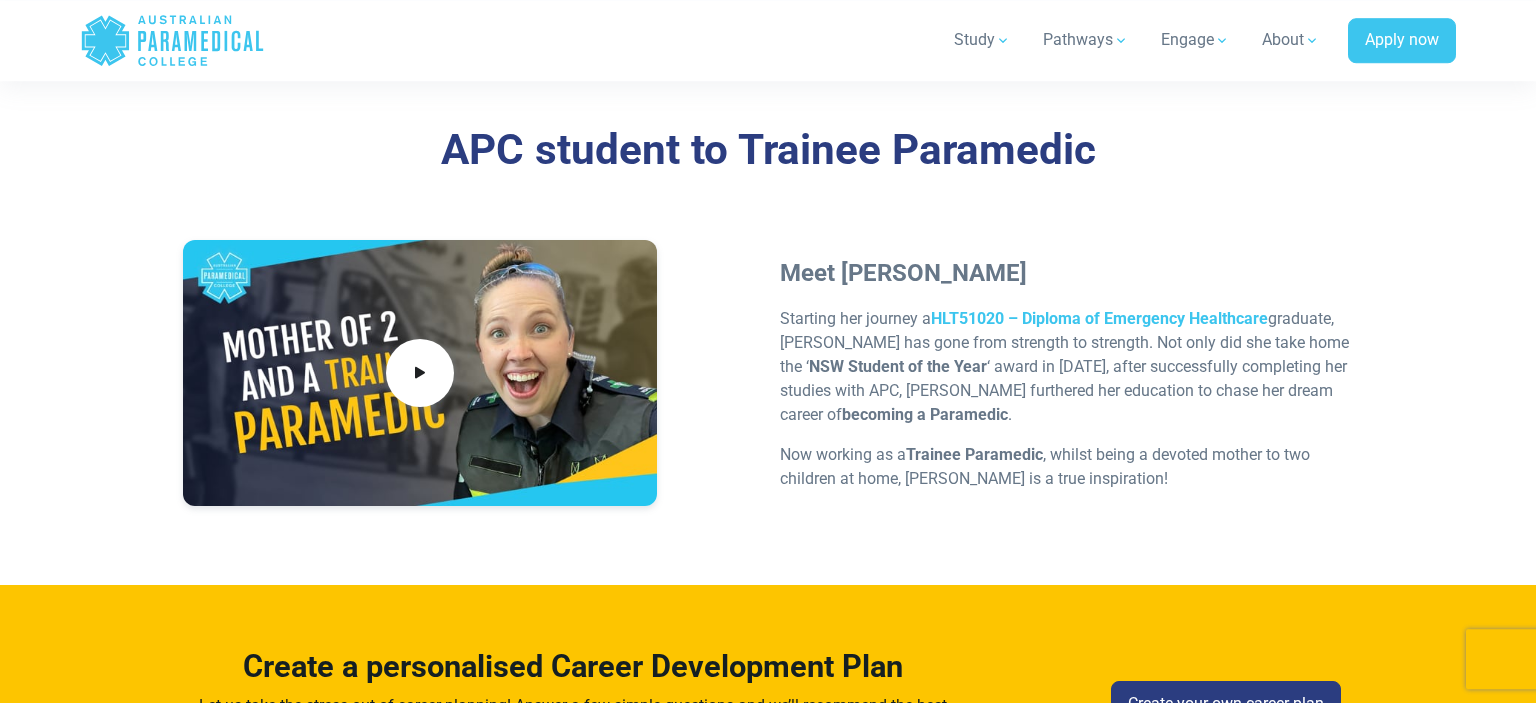scroll, scrollTop: 6019, scrollLeft: 0, axis: vertical 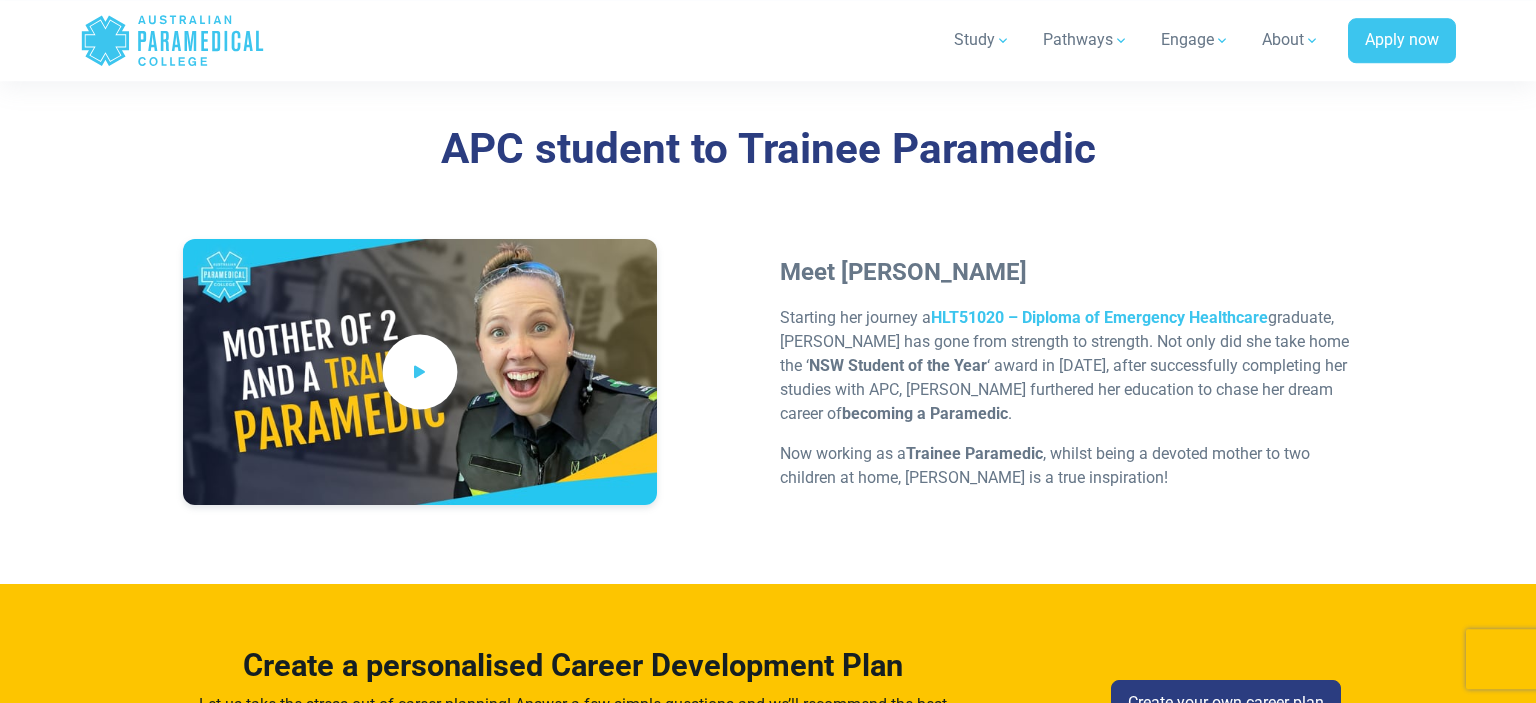 click at bounding box center (419, 372) 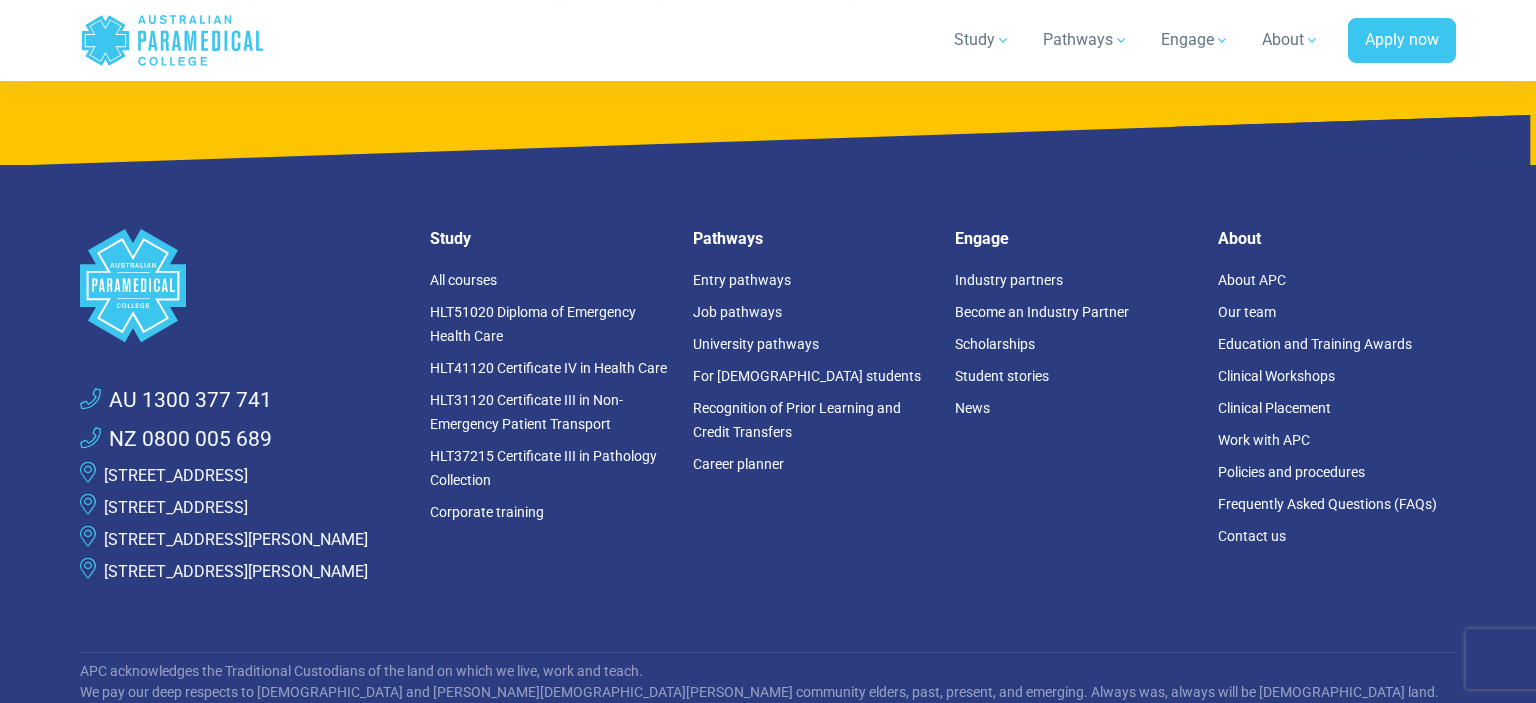 scroll, scrollTop: 6676, scrollLeft: 0, axis: vertical 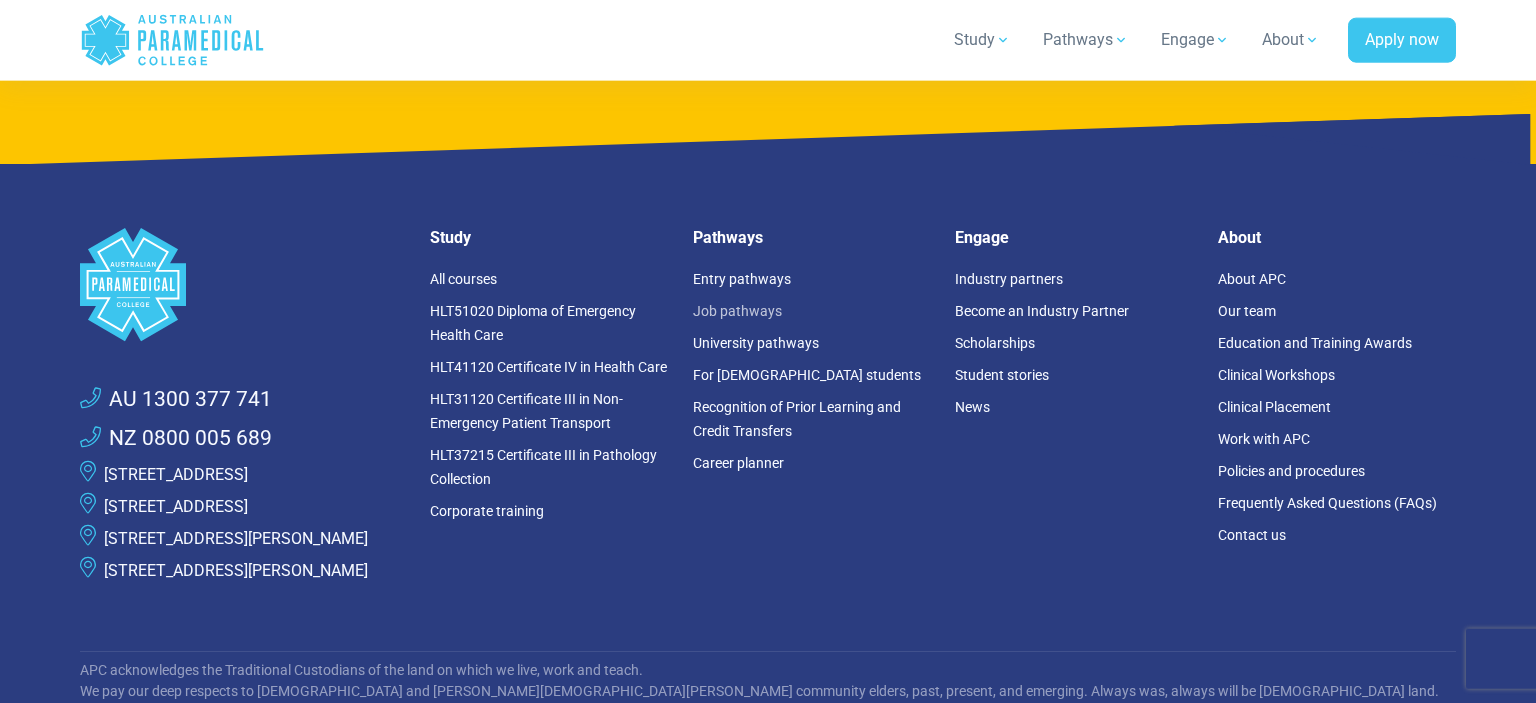 click on "Job pathways" at bounding box center [737, 311] 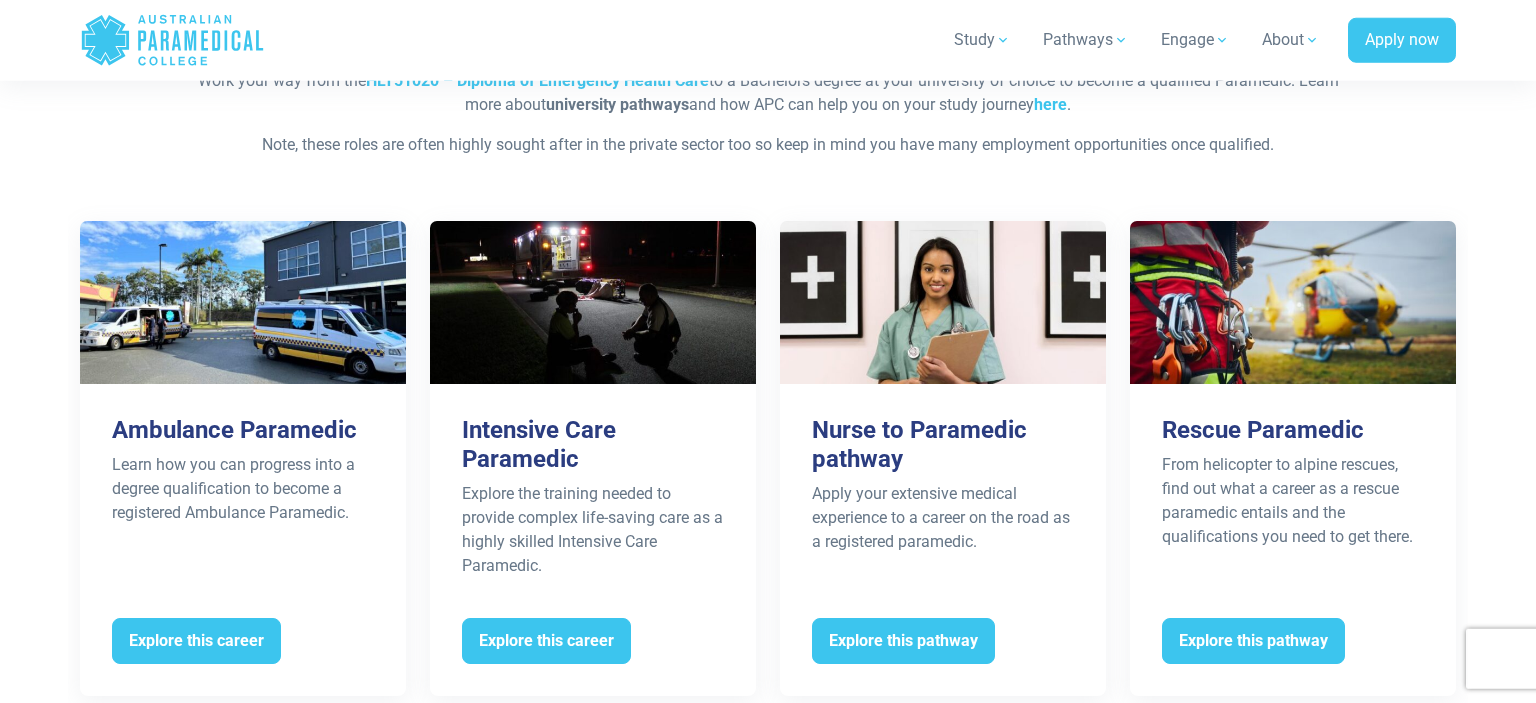 scroll, scrollTop: 3929, scrollLeft: 0, axis: vertical 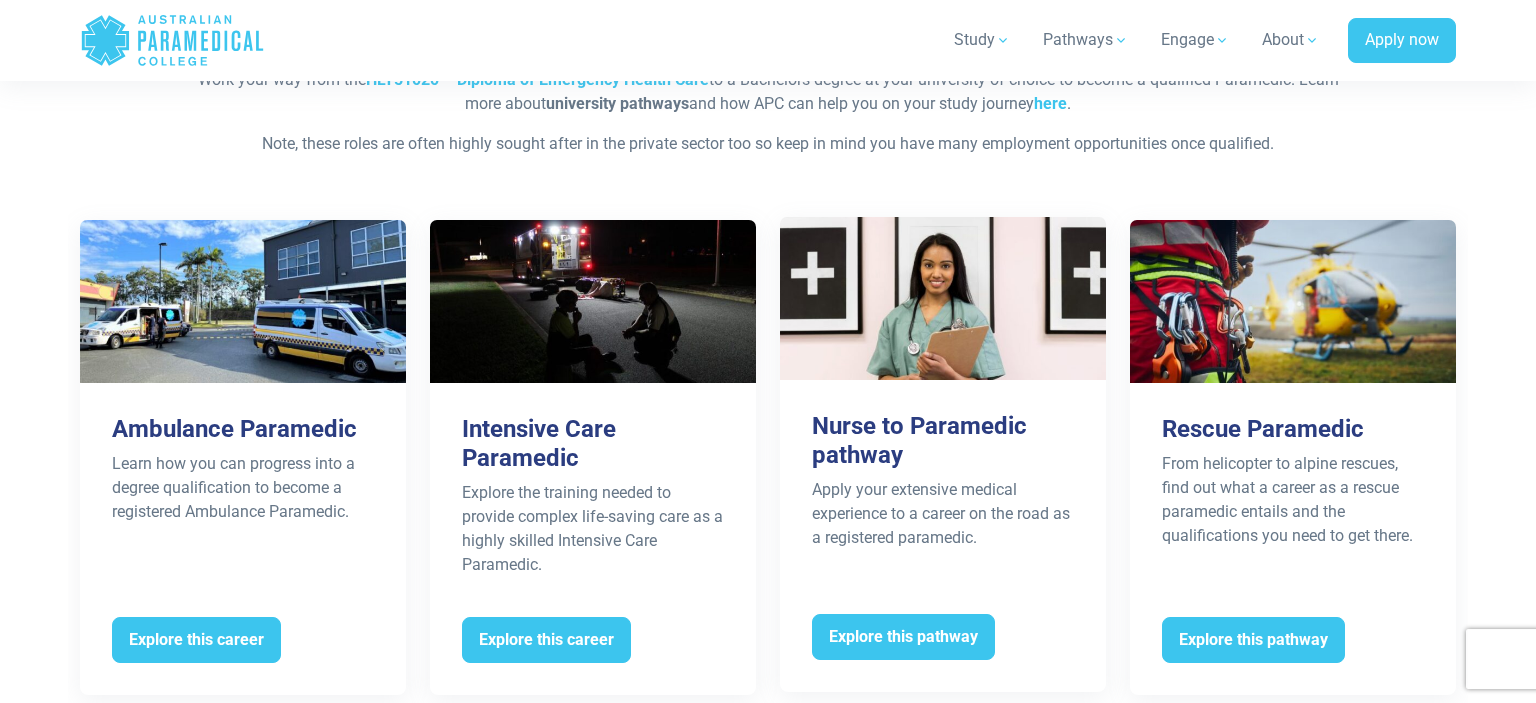 click on "Nurse to Paramedic pathway" at bounding box center [943, 441] 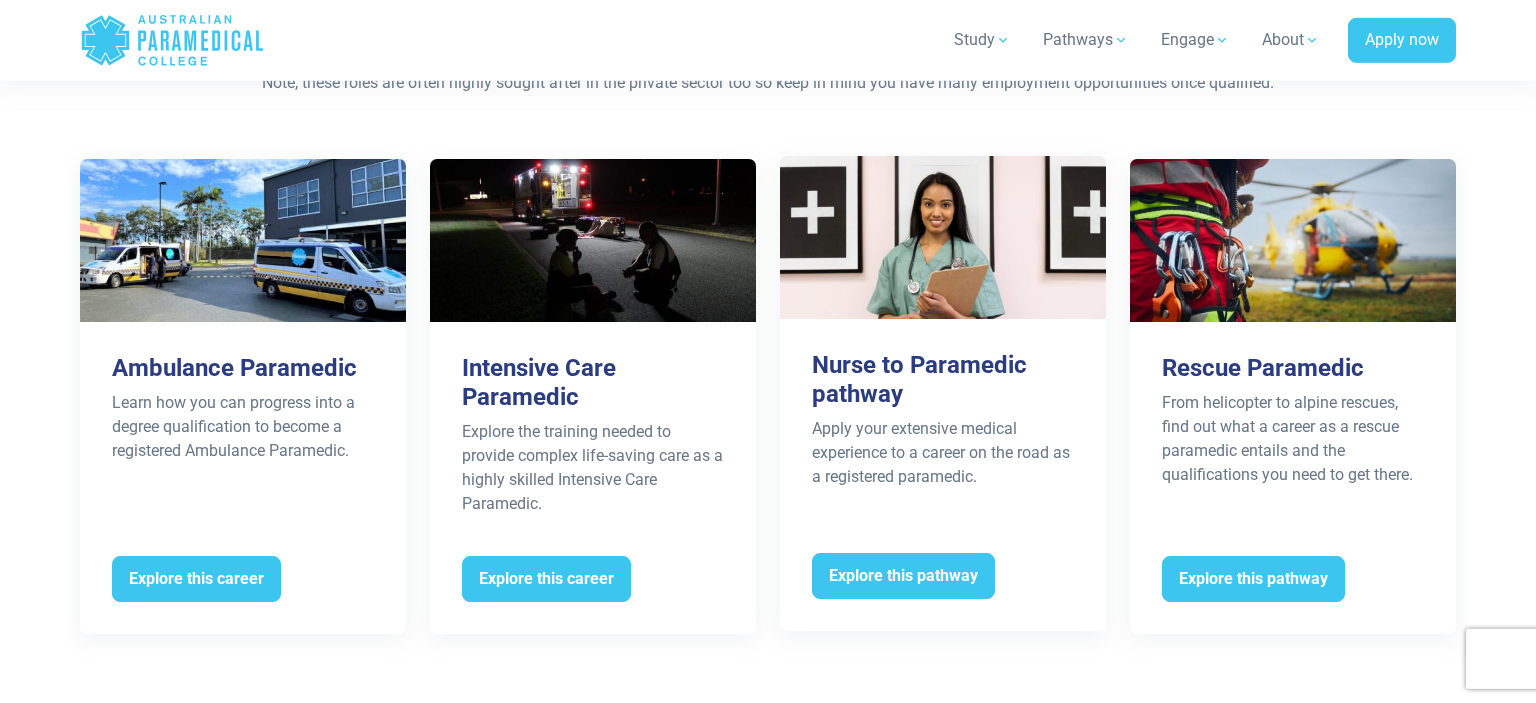 scroll, scrollTop: 3994, scrollLeft: 0, axis: vertical 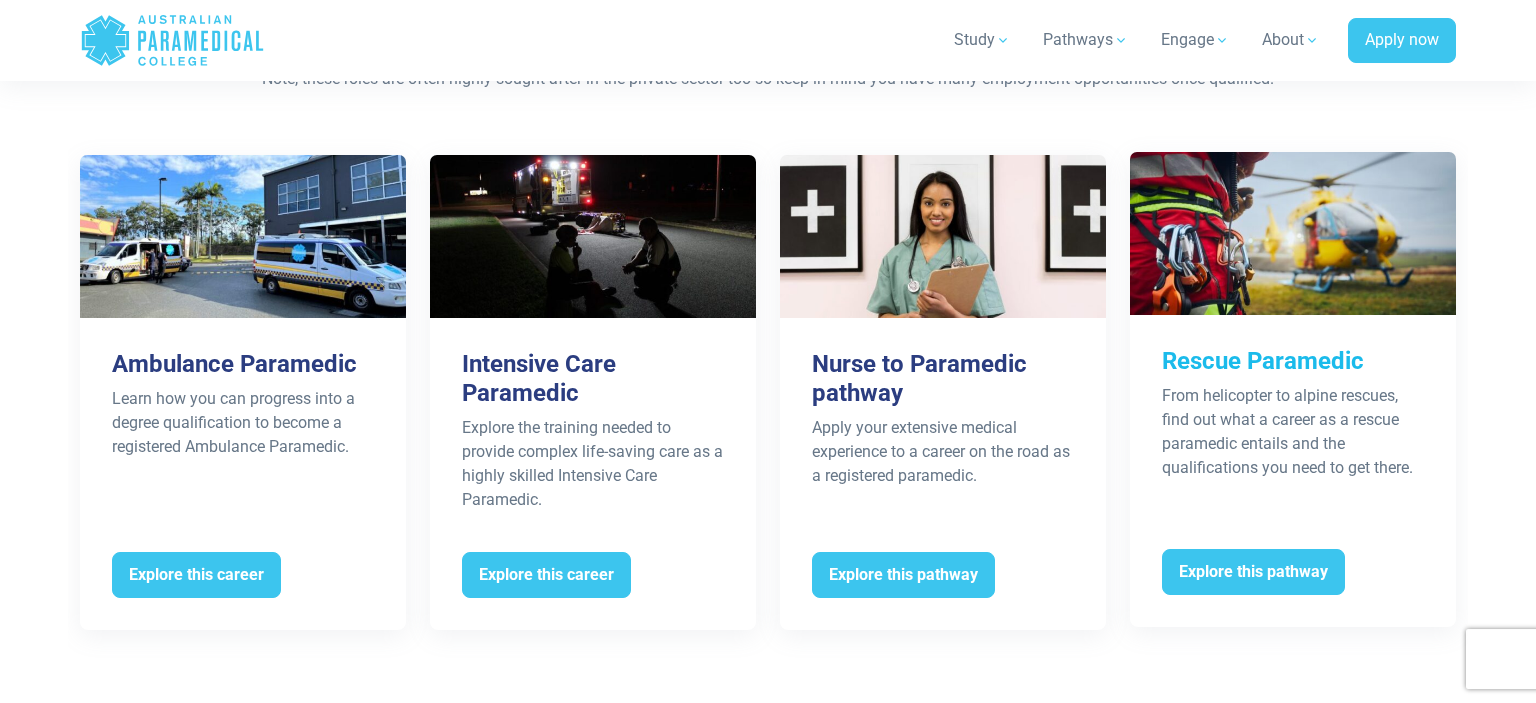 click on "Rescue Paramedic" at bounding box center (1293, 361) 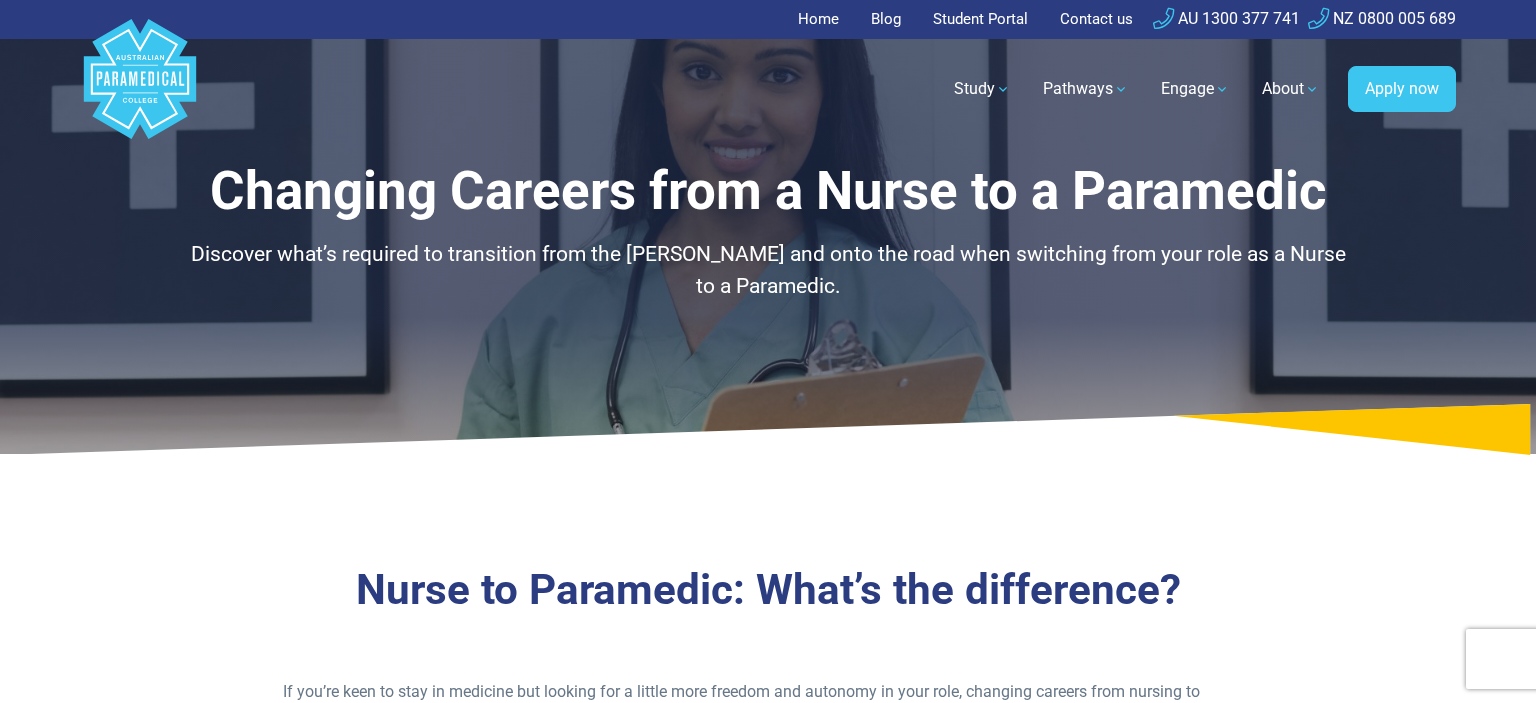 scroll, scrollTop: 0, scrollLeft: 0, axis: both 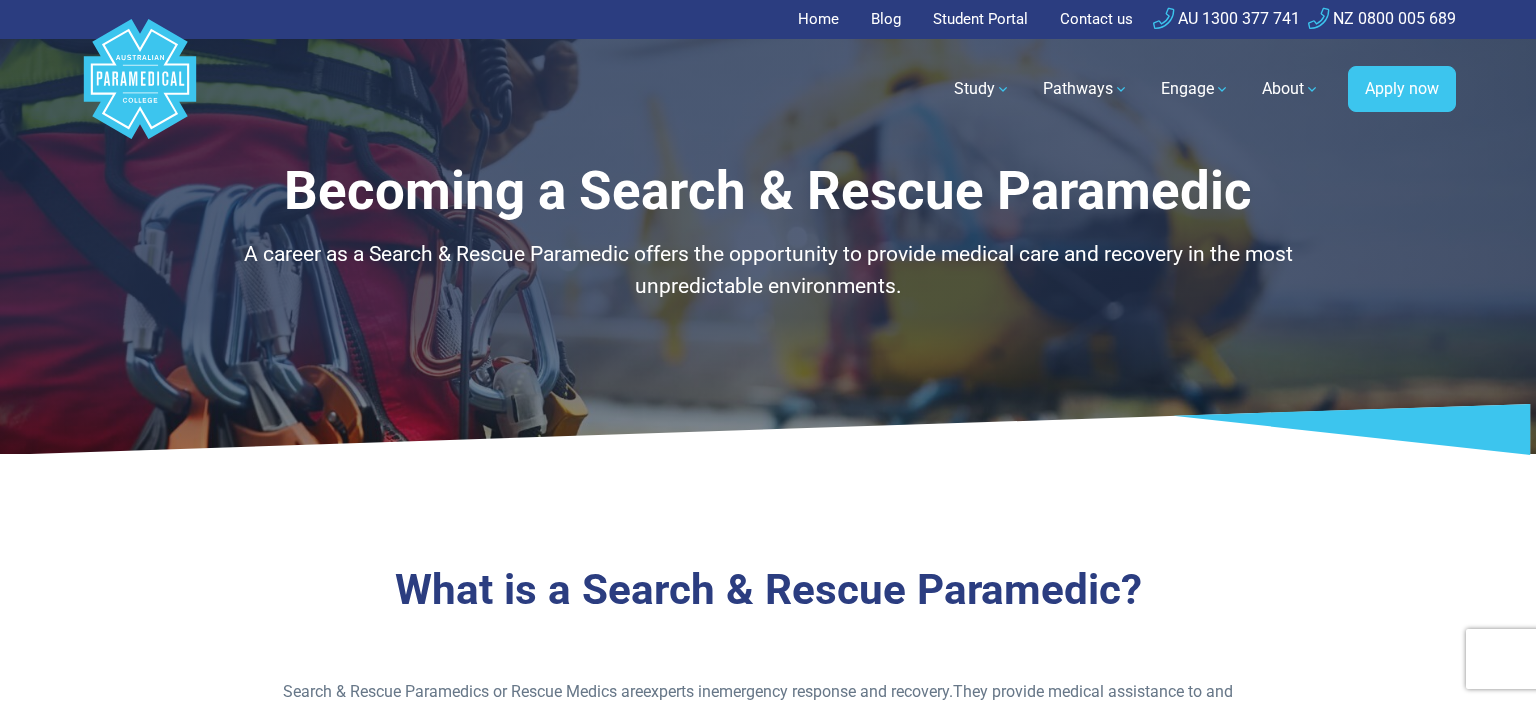 click on "Blog" at bounding box center (886, 19) 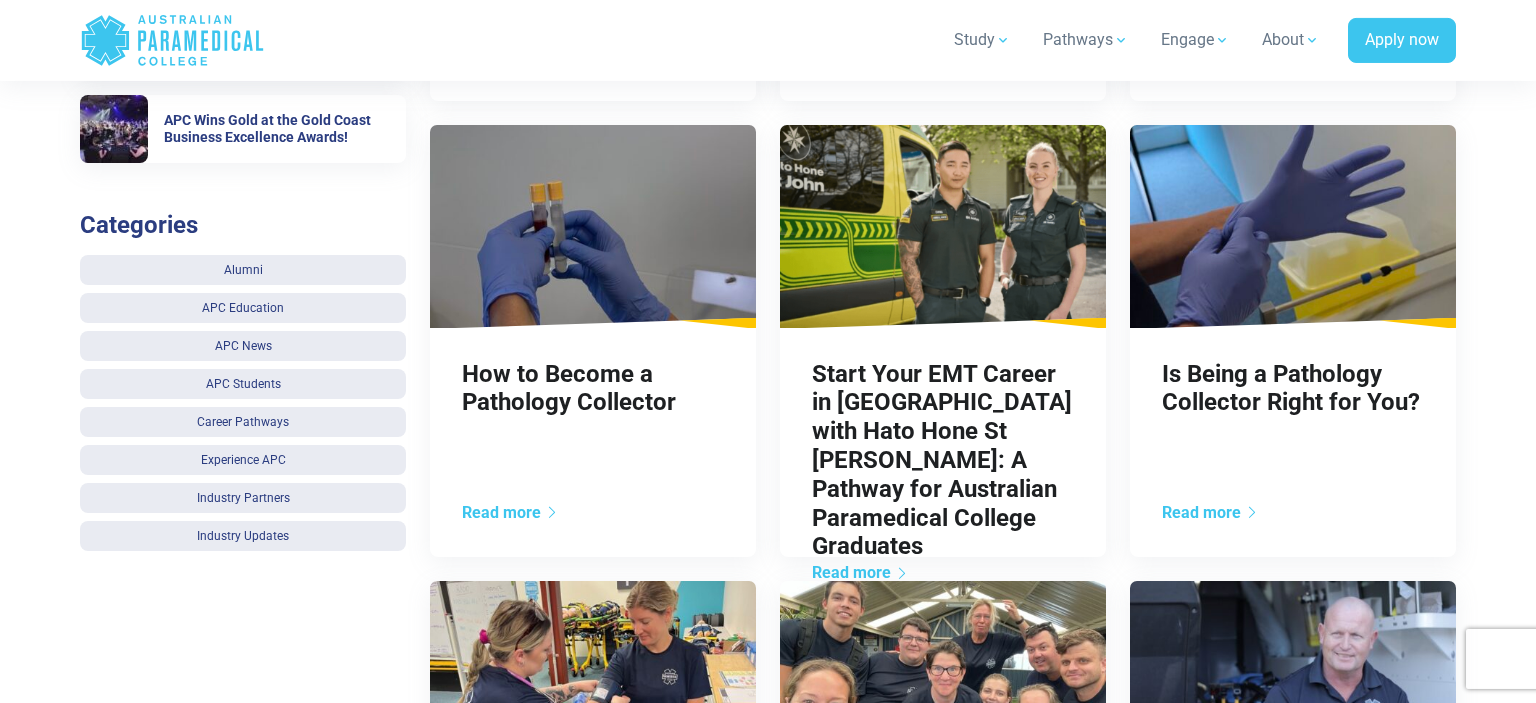 scroll, scrollTop: 789, scrollLeft: 0, axis: vertical 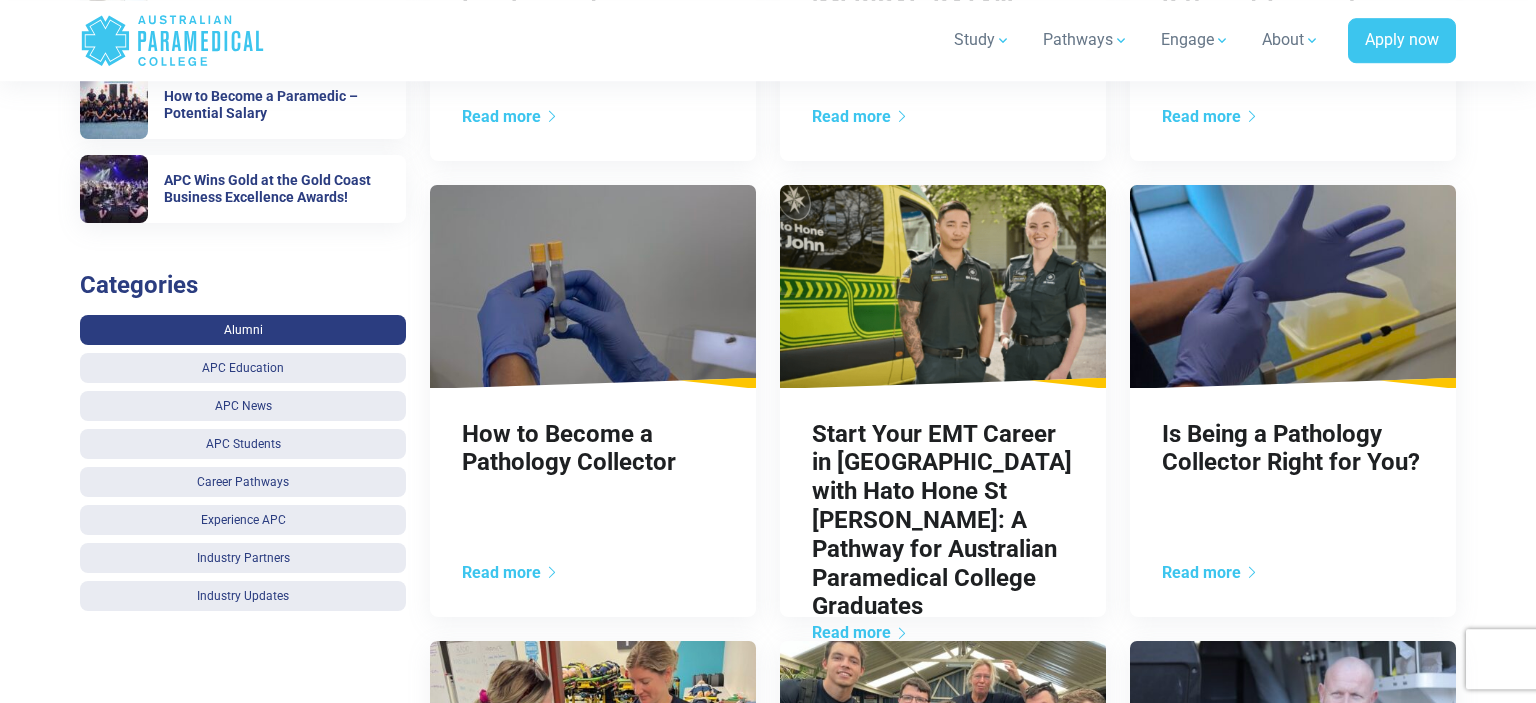 click on "Alumni" at bounding box center (243, 330) 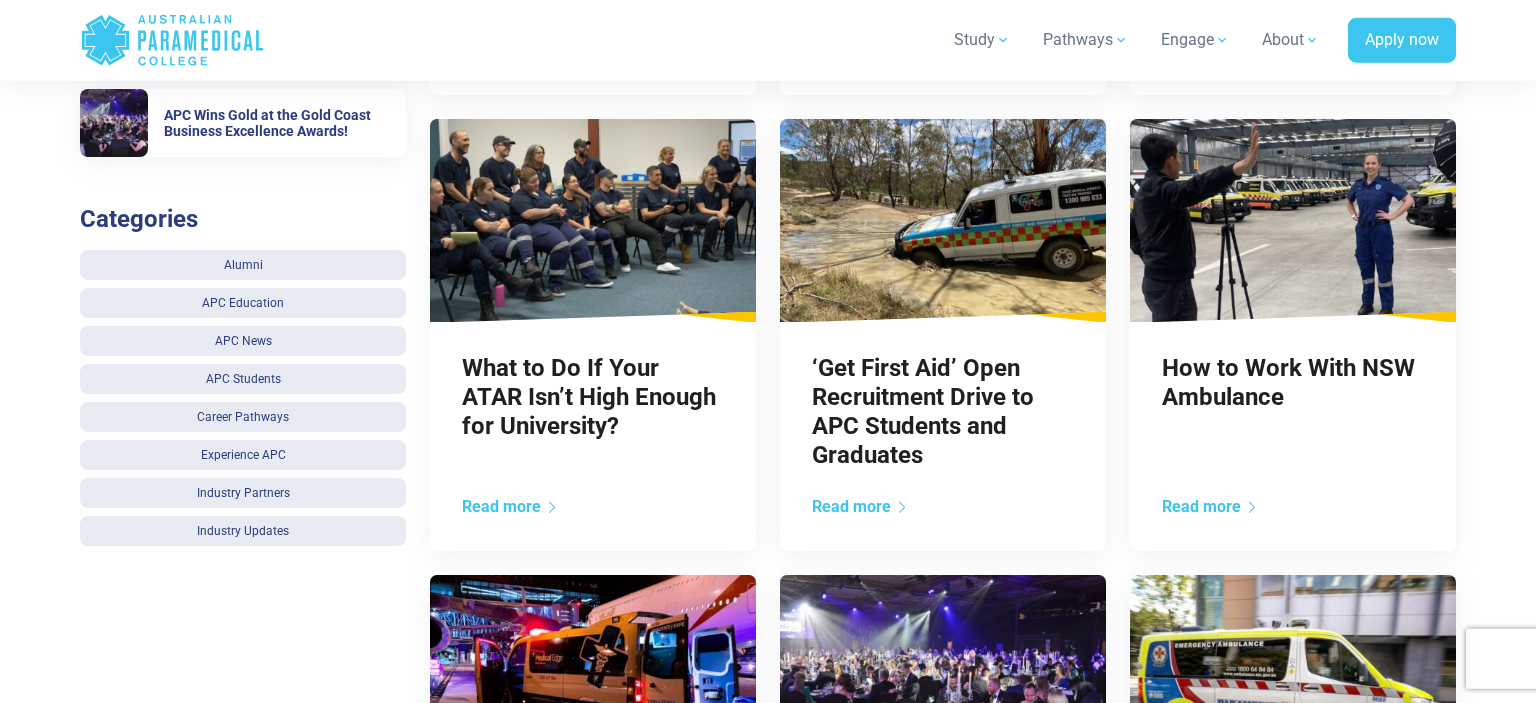 scroll, scrollTop: 794, scrollLeft: 0, axis: vertical 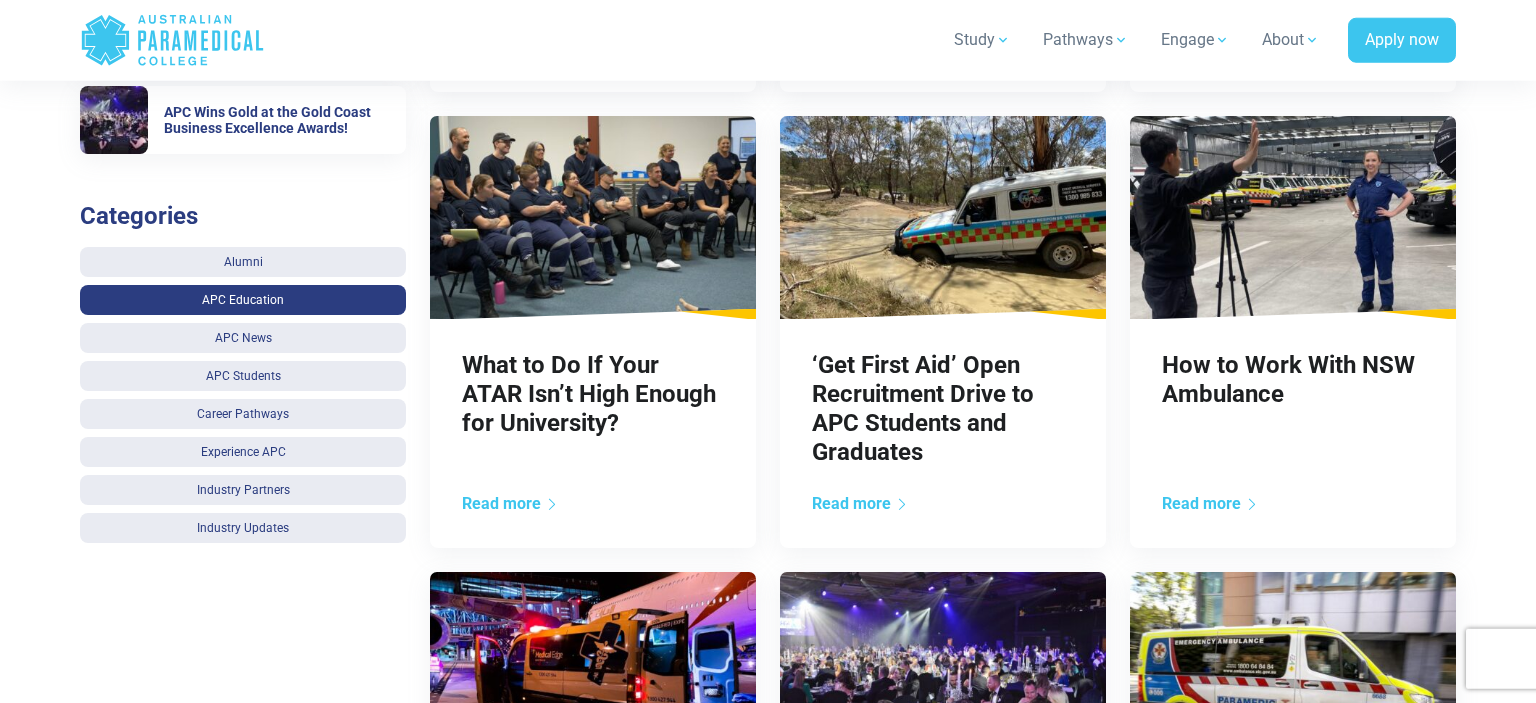 click on "APC Education" at bounding box center [243, 300] 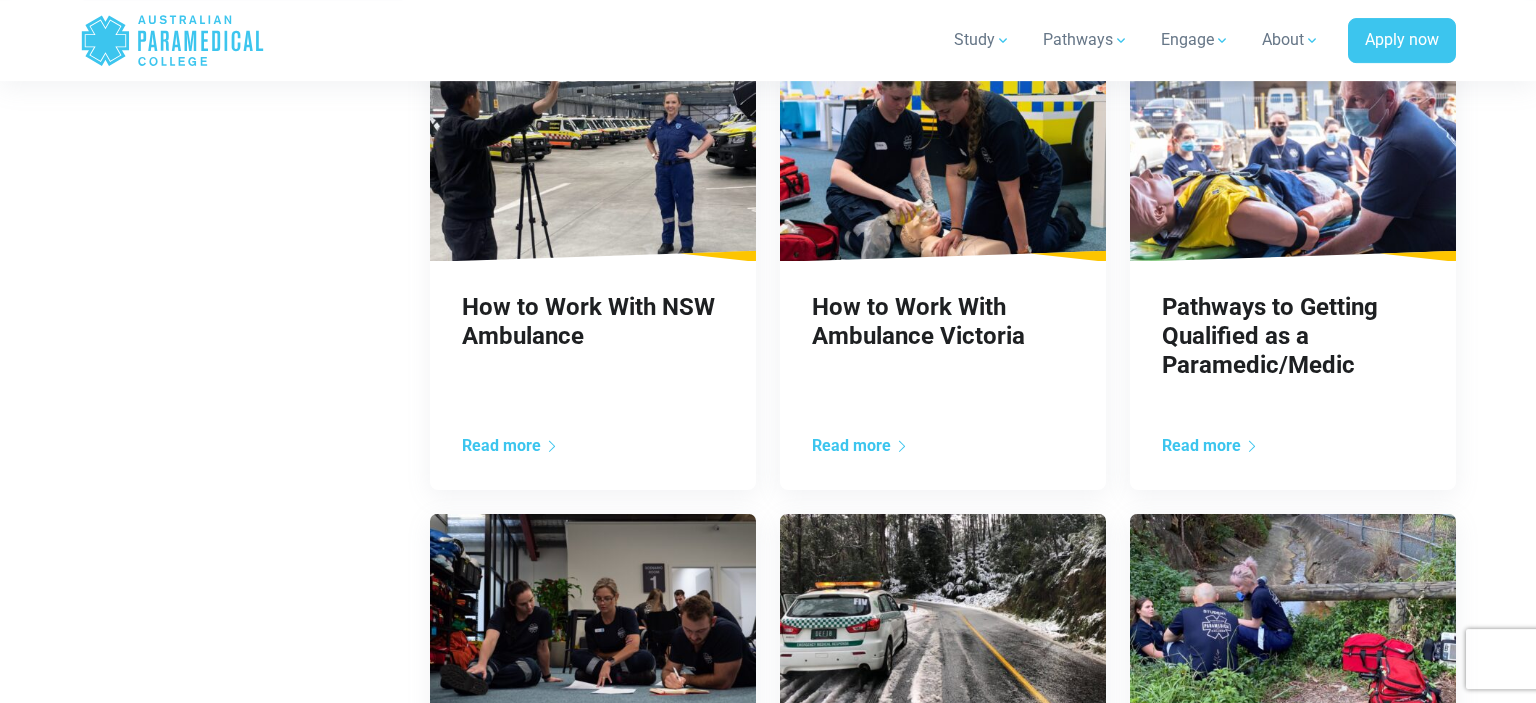 scroll, scrollTop: 1294, scrollLeft: 0, axis: vertical 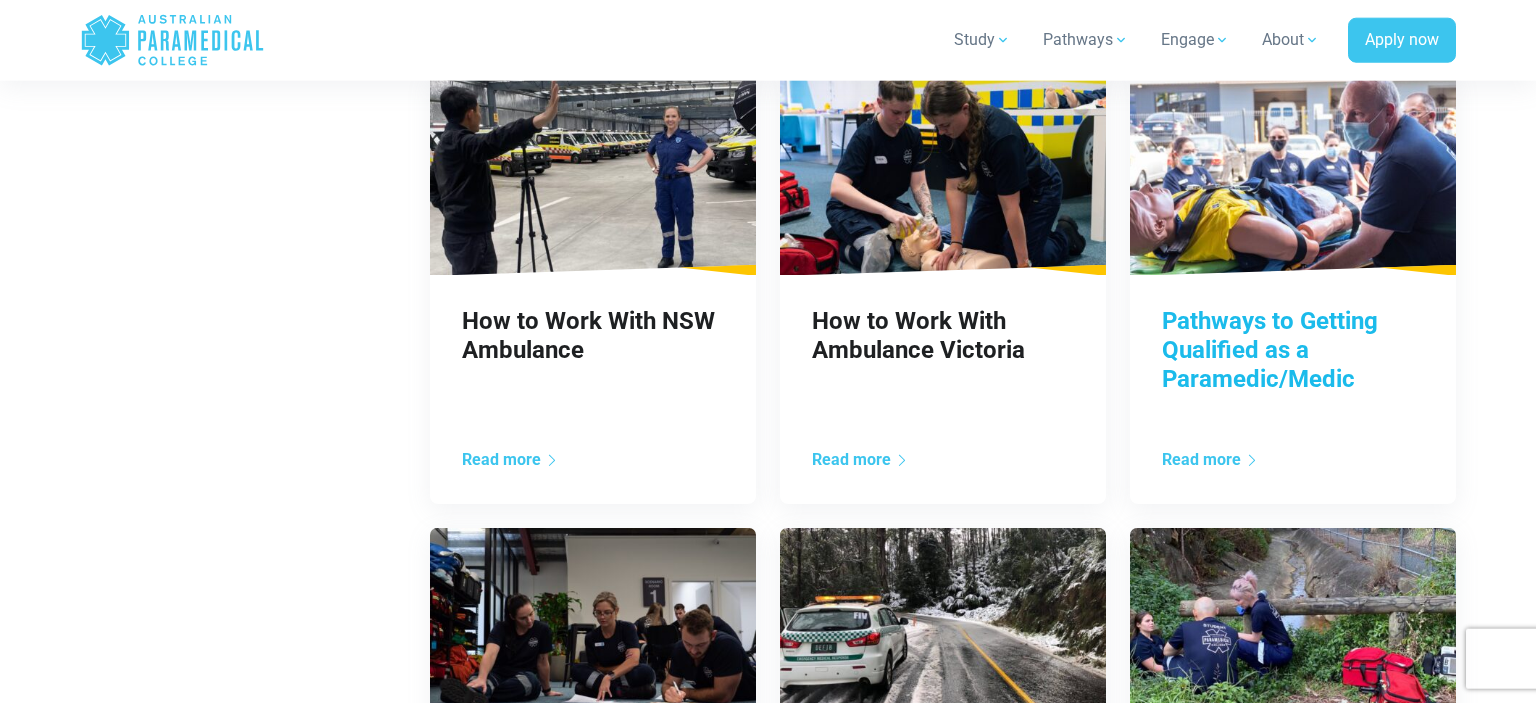 click on "Pathways to Getting Qualified as a Paramedic/Medic" at bounding box center (1270, 350) 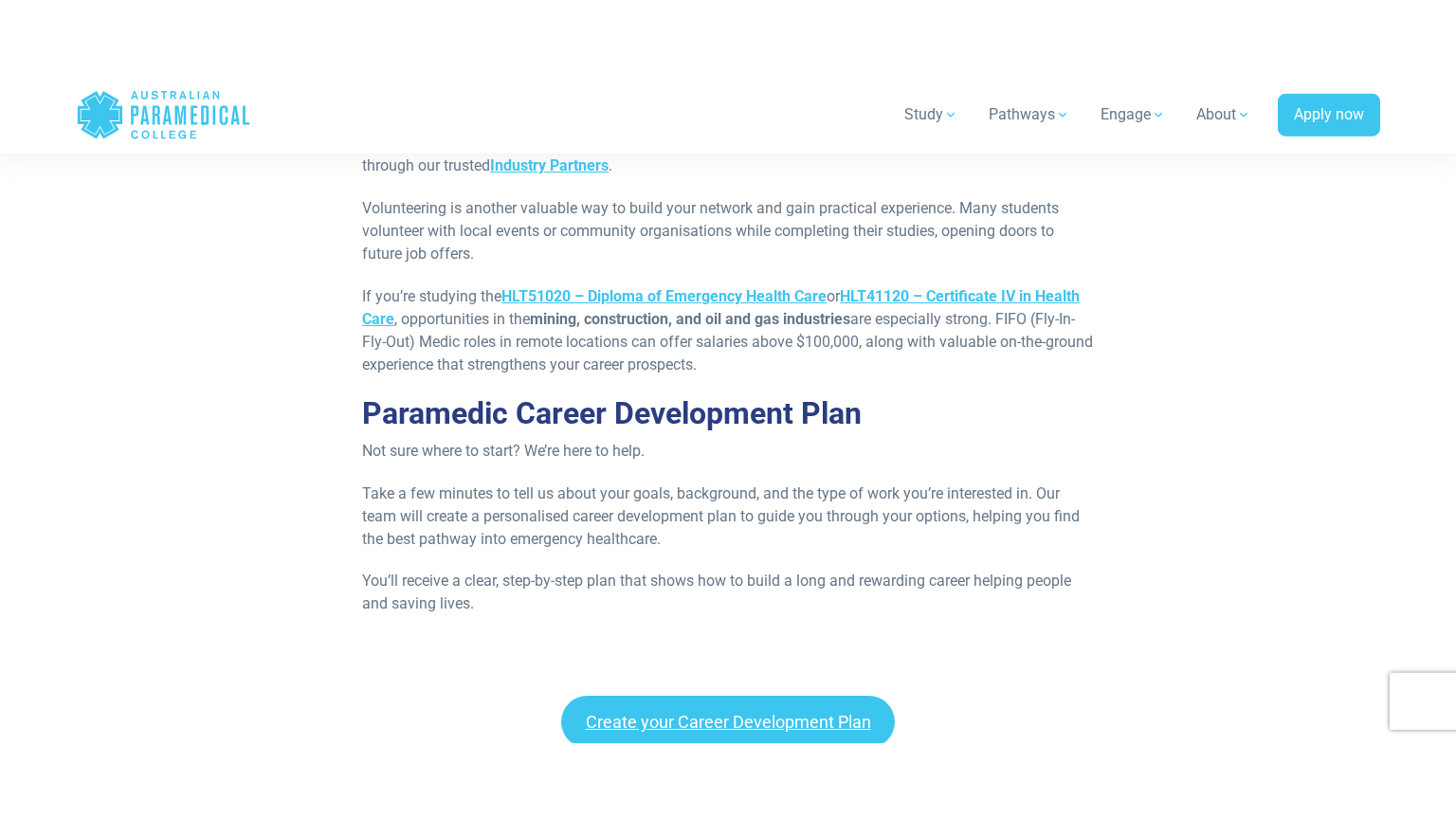 scroll, scrollTop: 4473, scrollLeft: 0, axis: vertical 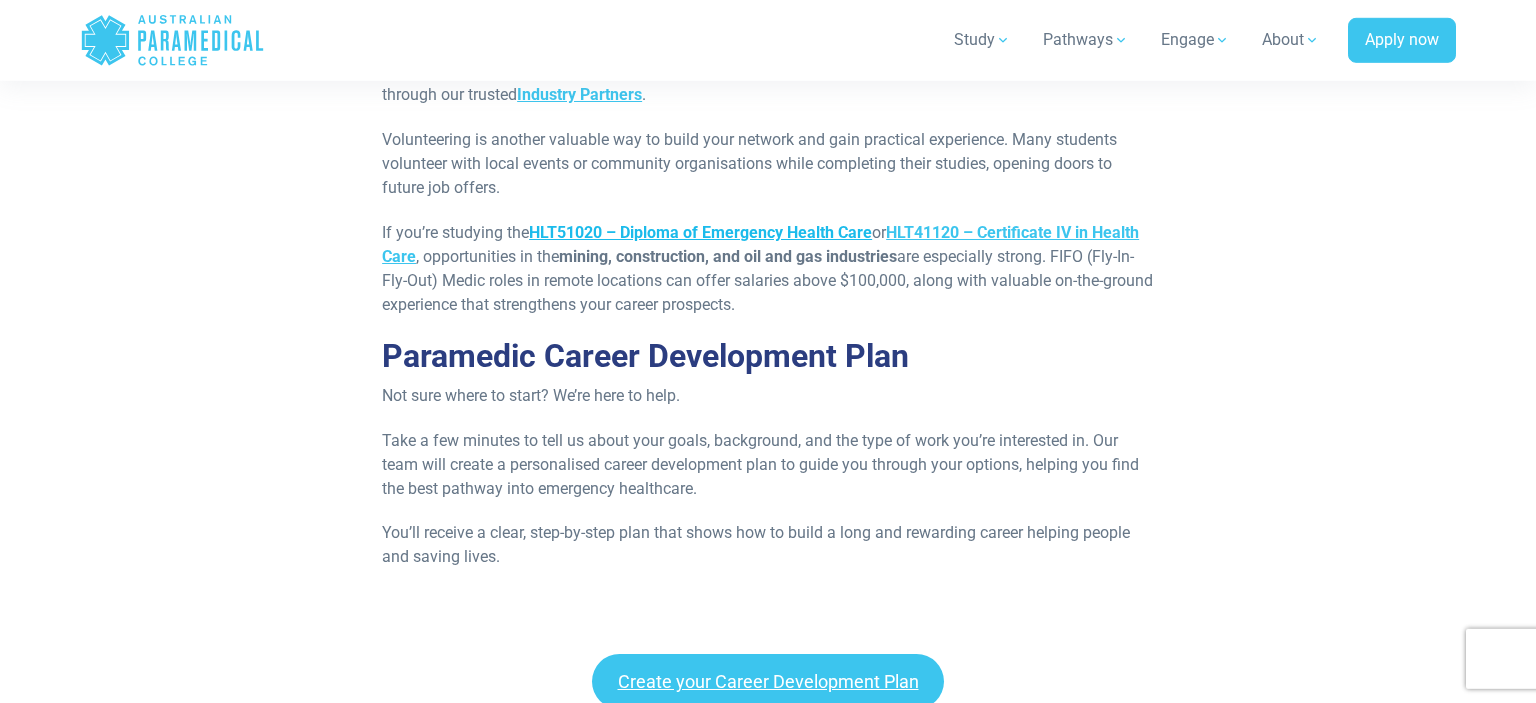 click on "HLT51020 – Diploma of Emergency Health Care" at bounding box center (700, 232) 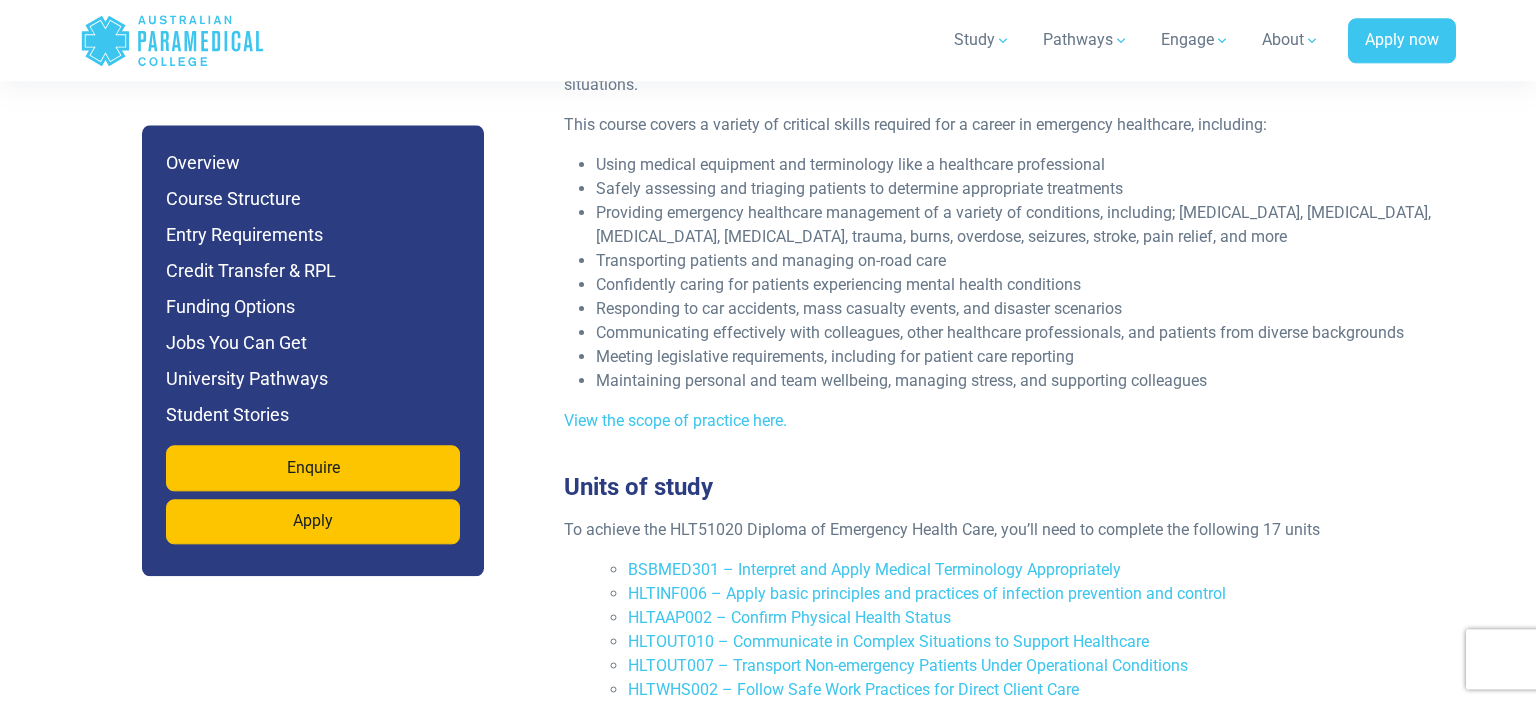scroll, scrollTop: 3985, scrollLeft: 0, axis: vertical 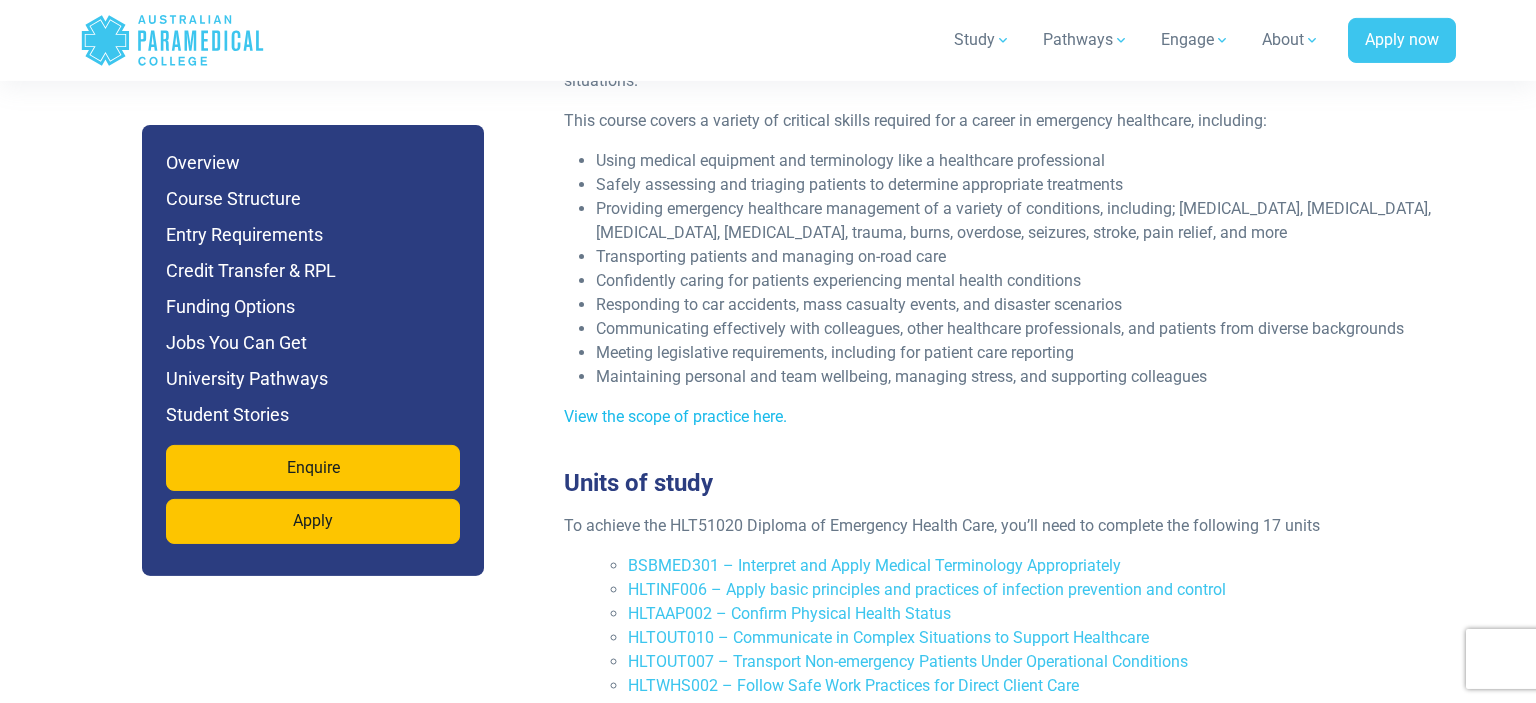 click on "View the scope of practice here." at bounding box center (675, 416) 